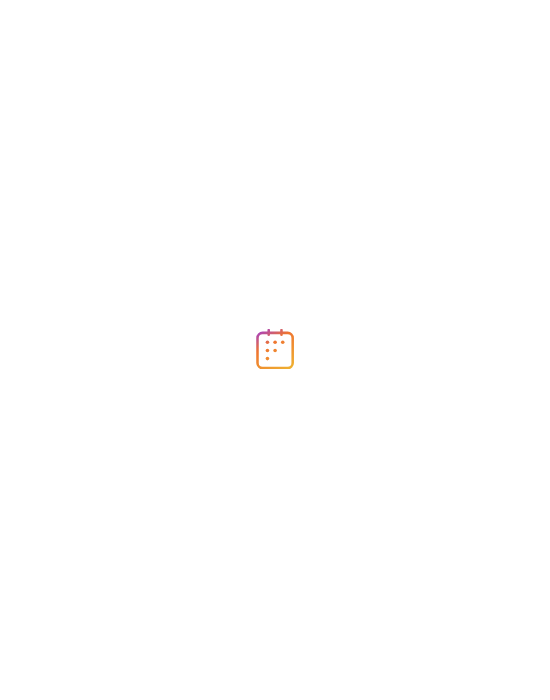 scroll, scrollTop: 0, scrollLeft: 0, axis: both 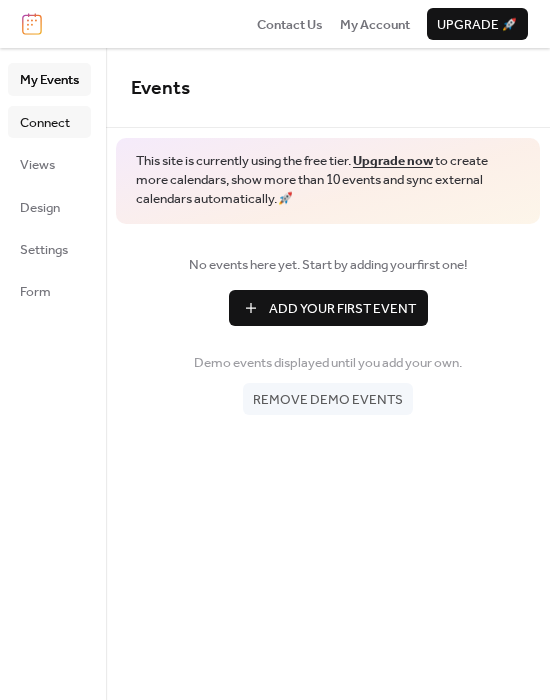 click on "Connect" at bounding box center [45, 123] 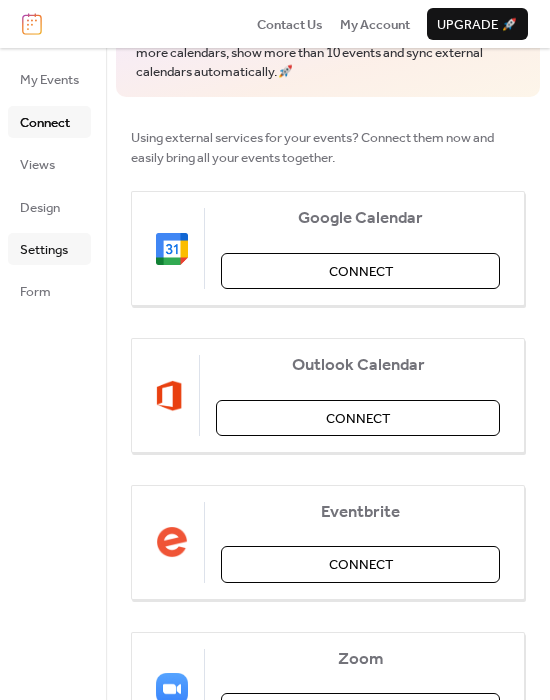scroll, scrollTop: 56, scrollLeft: 0, axis: vertical 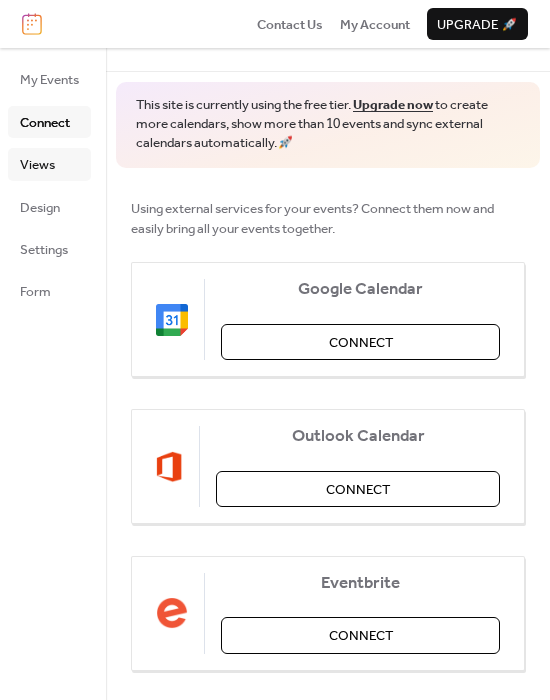 click on "Views" at bounding box center [37, 165] 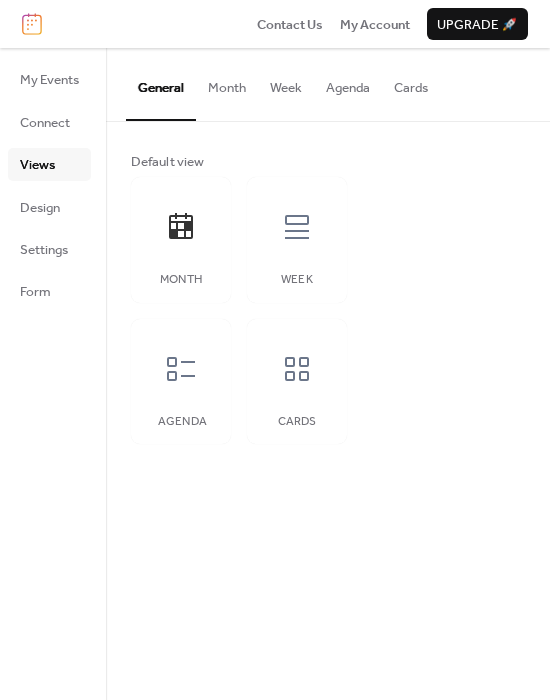 click on "My Events Connect Views Design Settings Form" at bounding box center (49, 185) 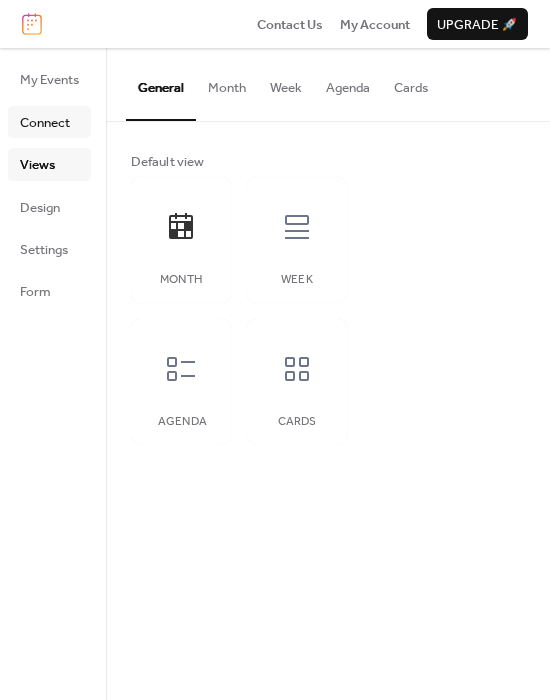 click on "Connect" at bounding box center [45, 123] 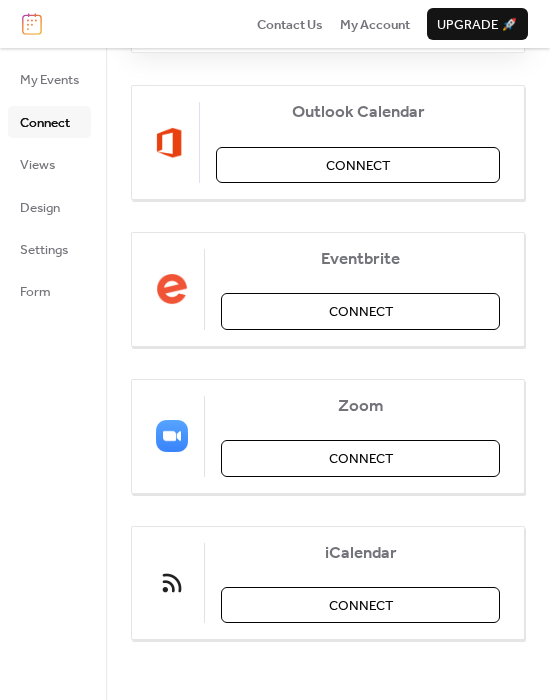 scroll, scrollTop: 0, scrollLeft: 0, axis: both 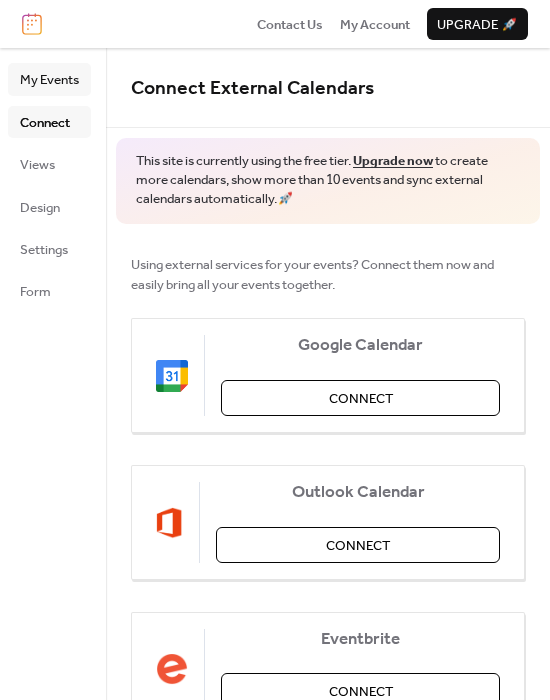 click on "My Events" at bounding box center [49, 80] 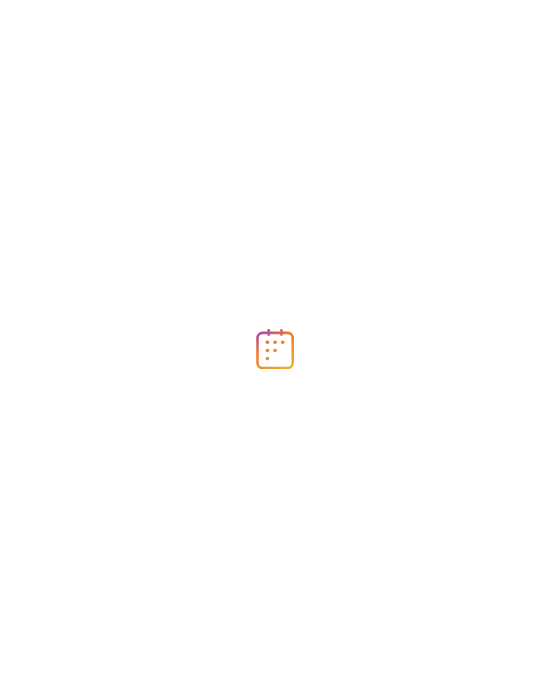 scroll, scrollTop: 0, scrollLeft: 0, axis: both 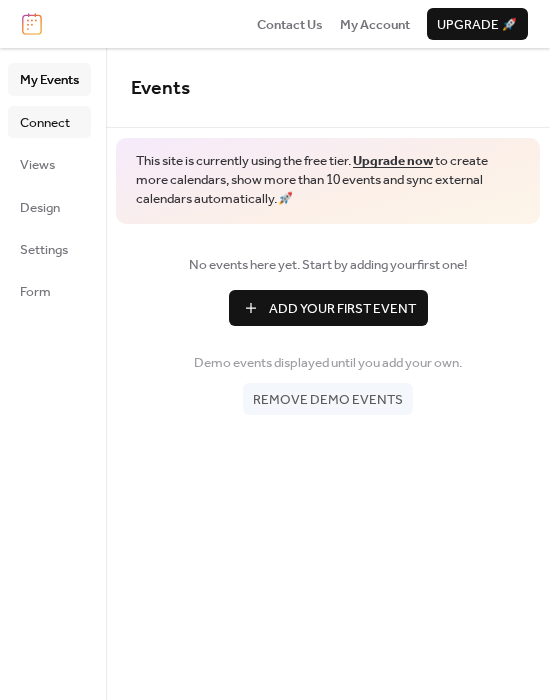 click on "Connect" at bounding box center (45, 123) 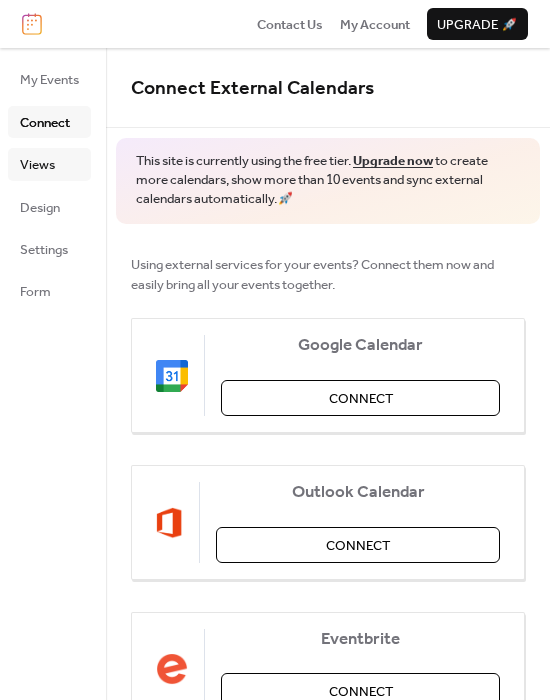 click on "Views" at bounding box center [37, 165] 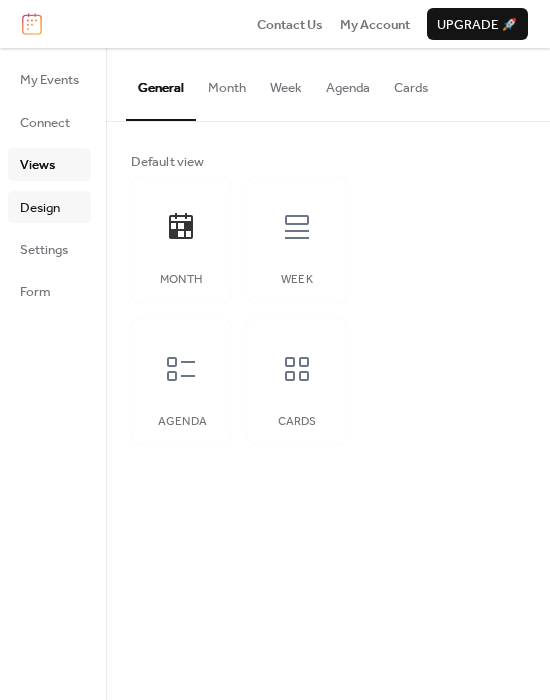 click on "Design" at bounding box center [40, 208] 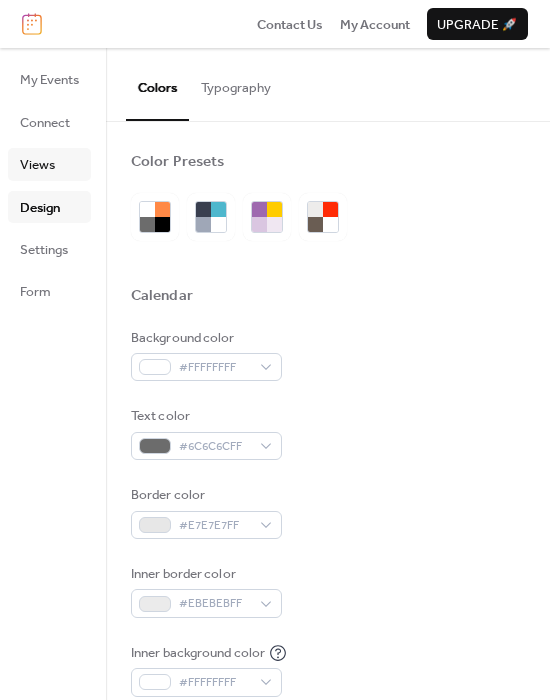 click on "Views" at bounding box center [37, 165] 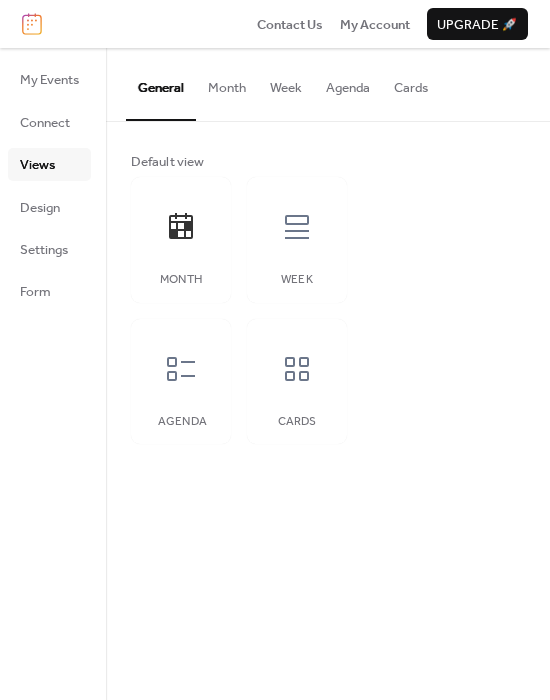 click on "Agenda" at bounding box center [348, 83] 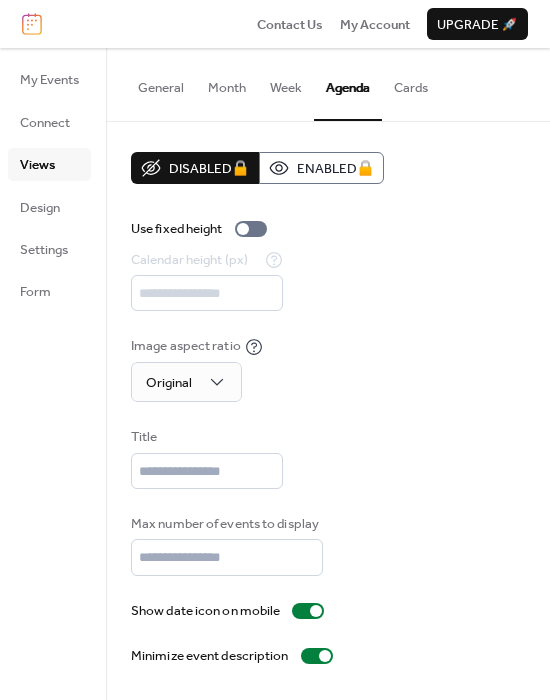 click on "General" at bounding box center [161, 83] 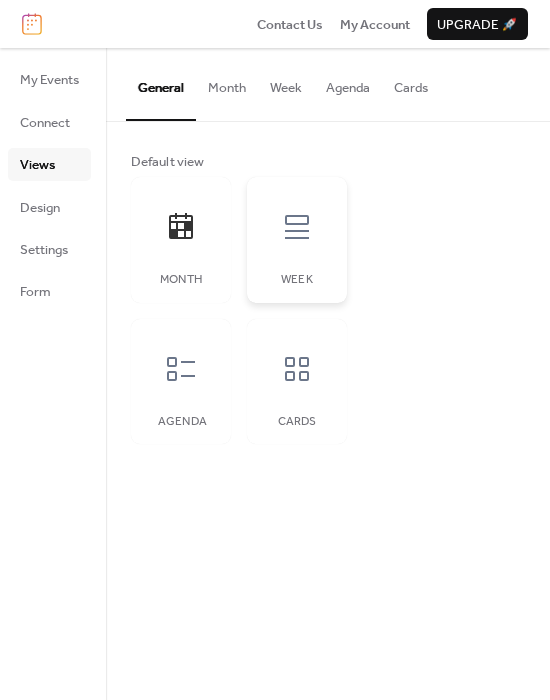 click 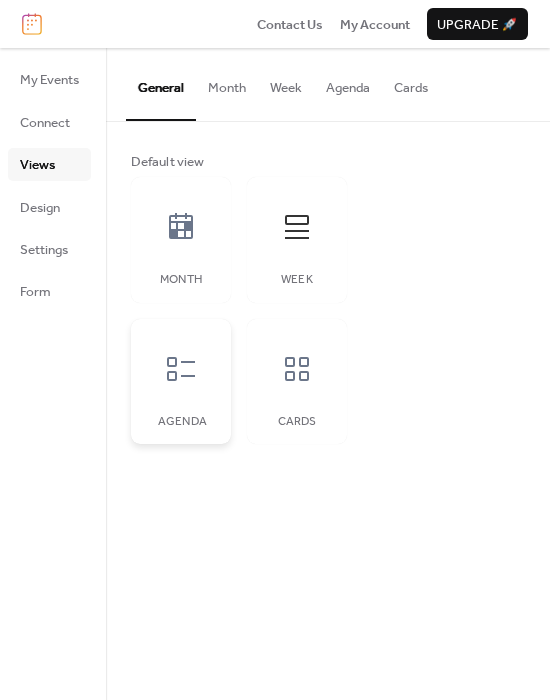 click 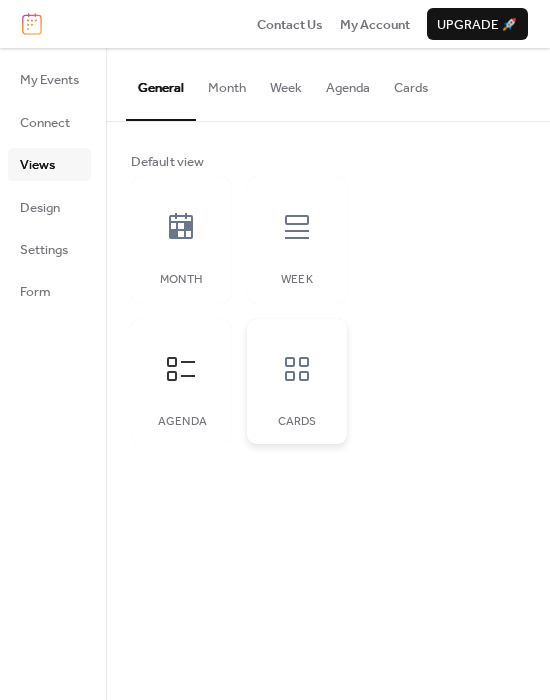 click 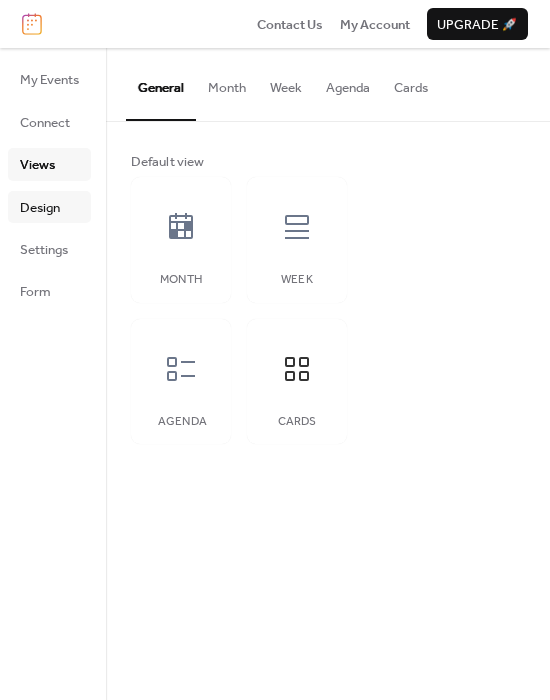 click on "Design" at bounding box center [40, 208] 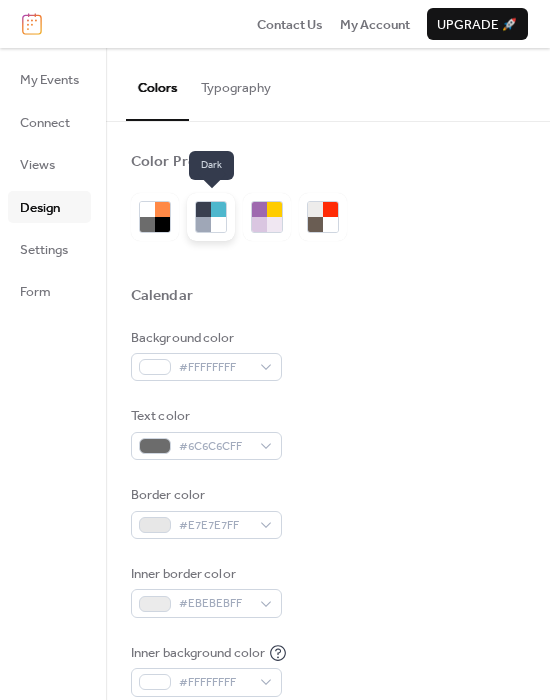 click at bounding box center [203, 224] 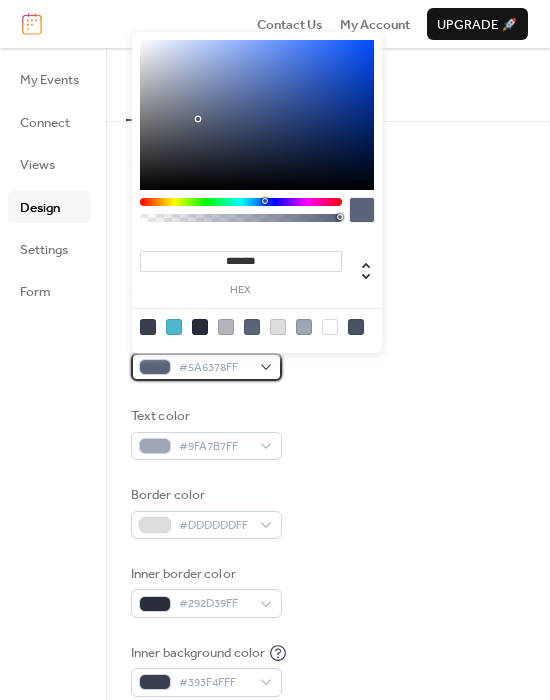 click on "#5A6378FF" at bounding box center (214, 368) 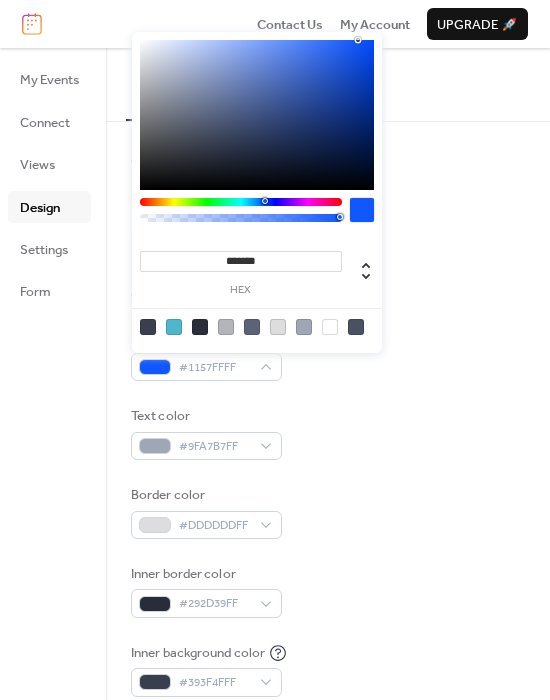 type on "*******" 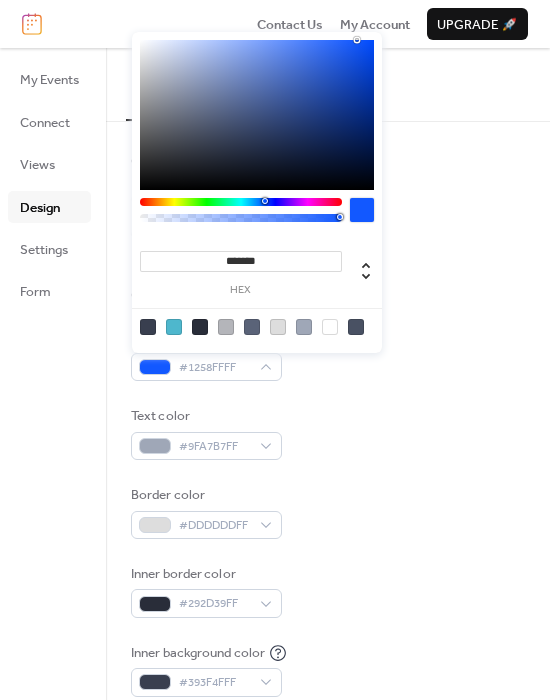 click on "Color Presets Calendar Background color #1258FFFF Text color #9FA7B7FF Border color #DDDDDDFF Inner border color #292D39FF Inner background color #393F4FFF Default event color #4EB7CDFF Header Background color #393F4FFF Text color #FFFFFFFF Border color #5A6378FF Event card Background color #495163FF Month View Highlight busy days Busy day background color #5A6378FF Date Icon   Use event color Background color #9FA7B7FF Text color #5A6378FF" at bounding box center (328, 888) 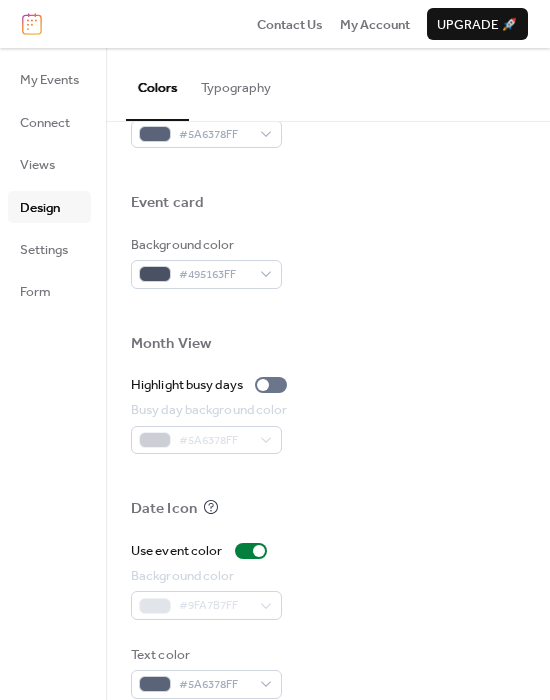 scroll, scrollTop: 954, scrollLeft: 0, axis: vertical 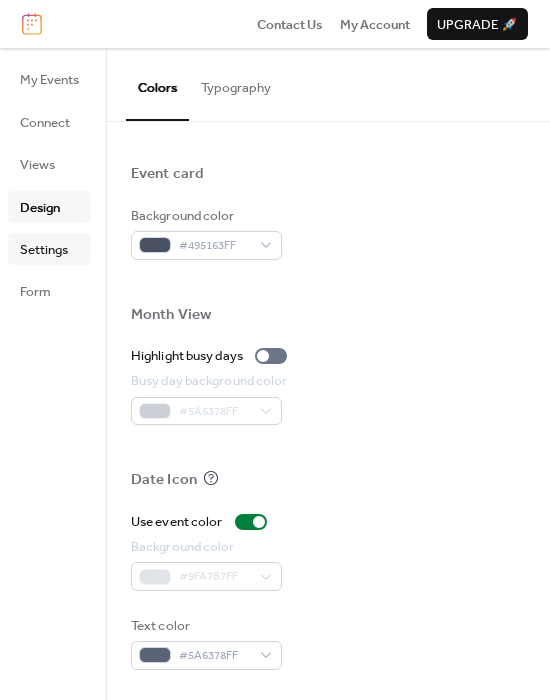 click on "Settings" at bounding box center (44, 250) 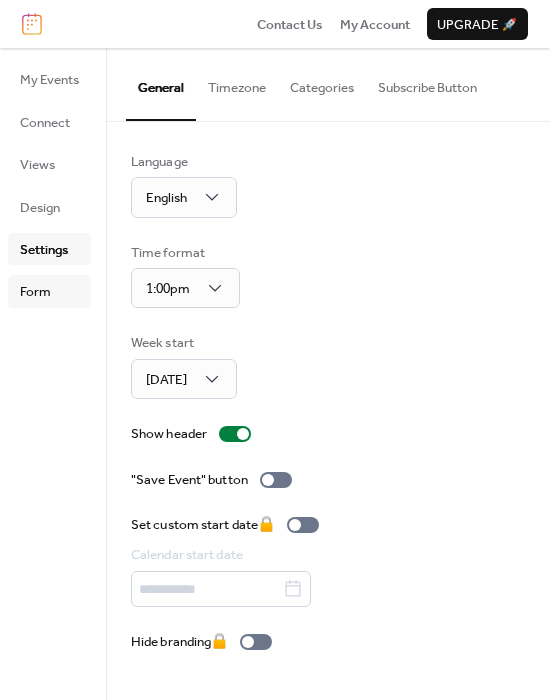 click on "Form" at bounding box center [35, 292] 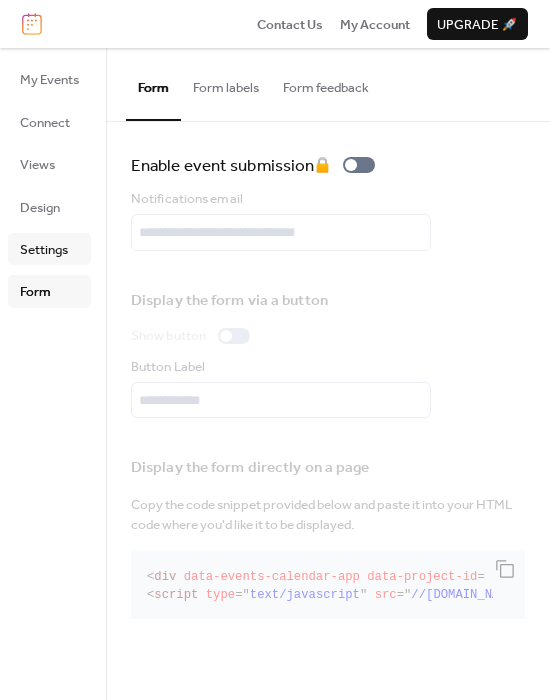 click on "Settings" at bounding box center (49, 249) 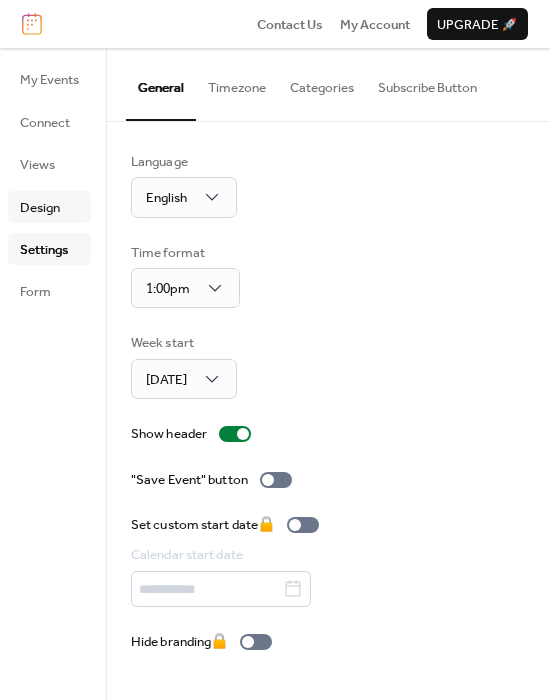 click on "Design" at bounding box center (40, 208) 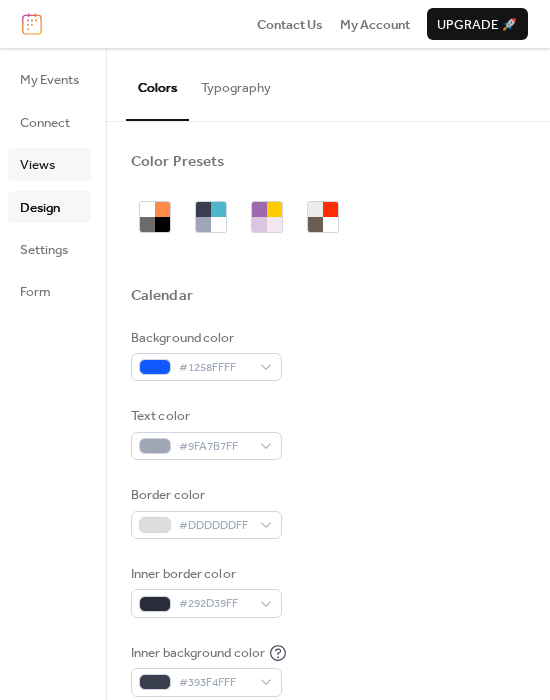 click on "Views" at bounding box center (37, 165) 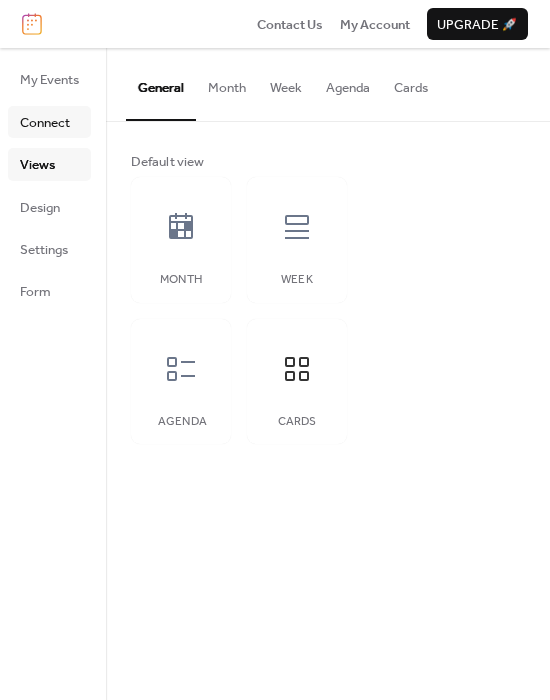 click on "Connect" at bounding box center (45, 123) 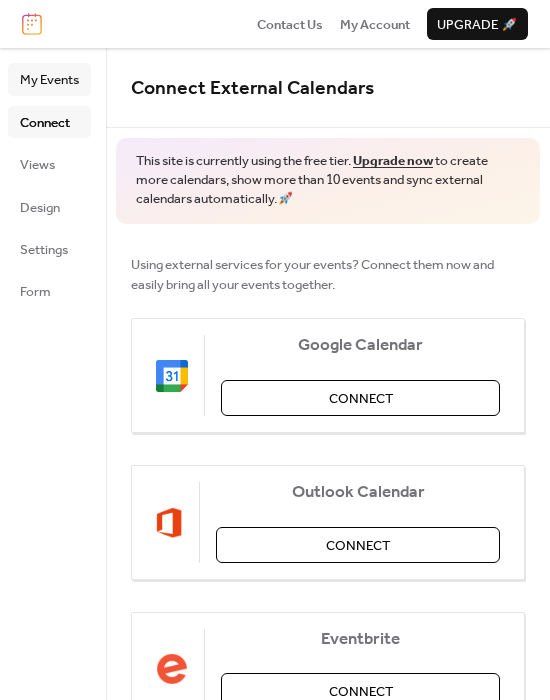 click on "My Events" at bounding box center [49, 80] 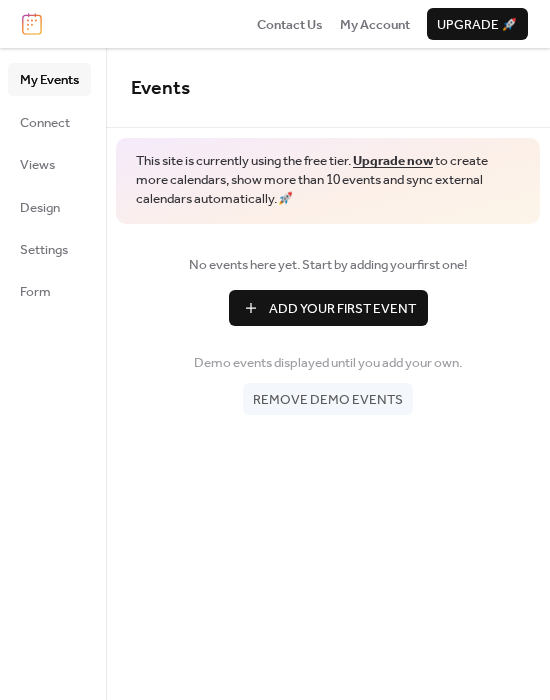 click on "Add Your First Event" at bounding box center (328, 308) 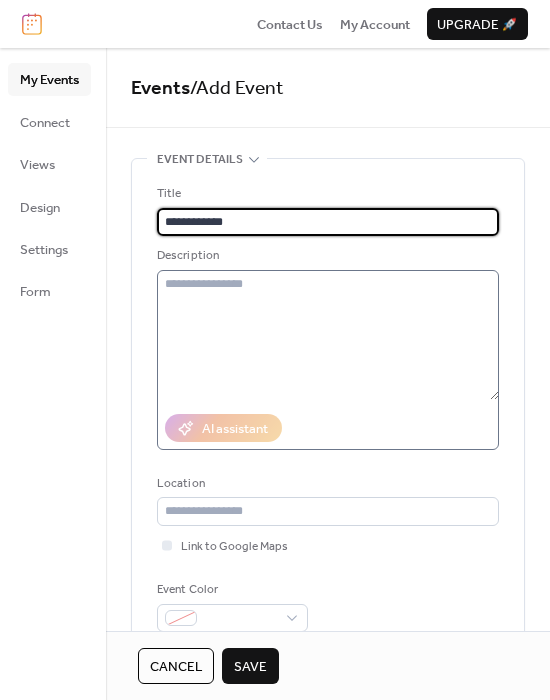 type on "**********" 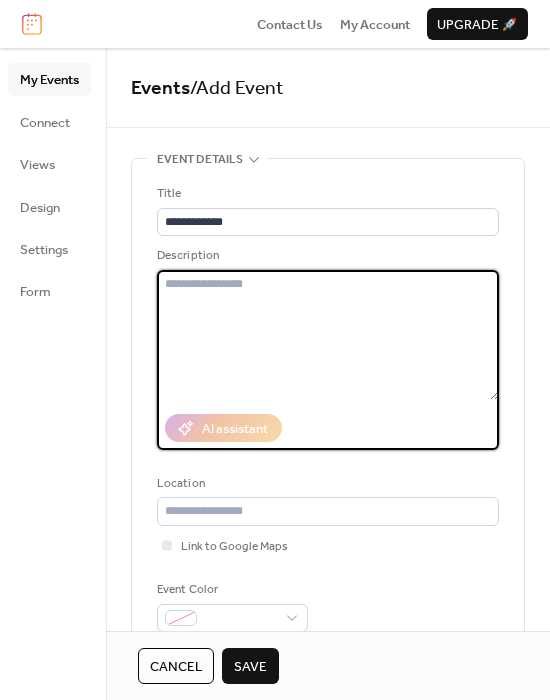 click at bounding box center (328, 335) 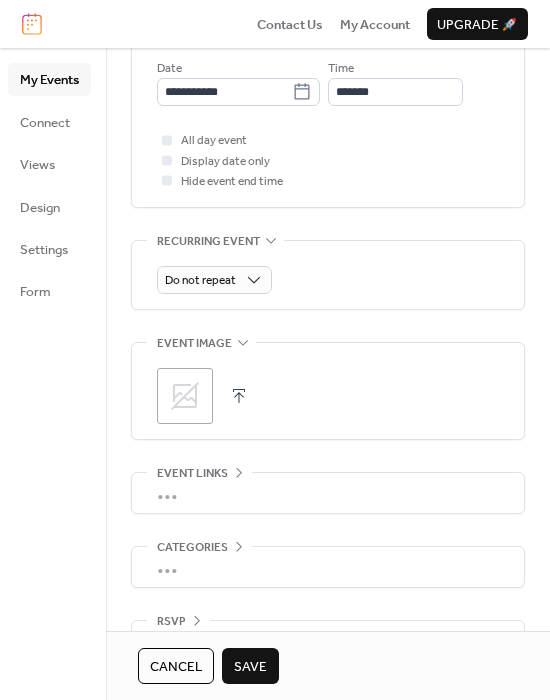 scroll, scrollTop: 819, scrollLeft: 0, axis: vertical 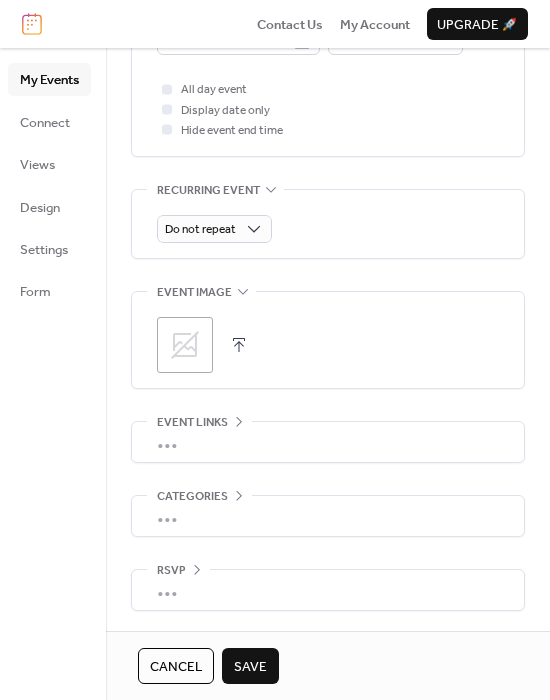 click on "•••" at bounding box center (328, 442) 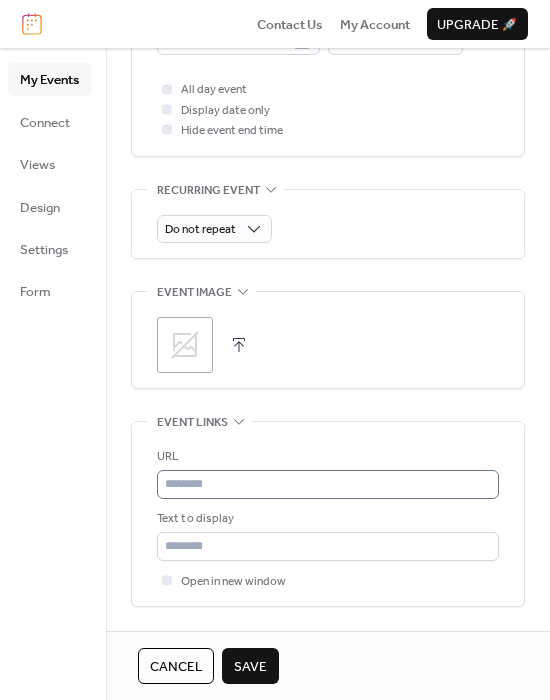 scroll, scrollTop: 963, scrollLeft: 0, axis: vertical 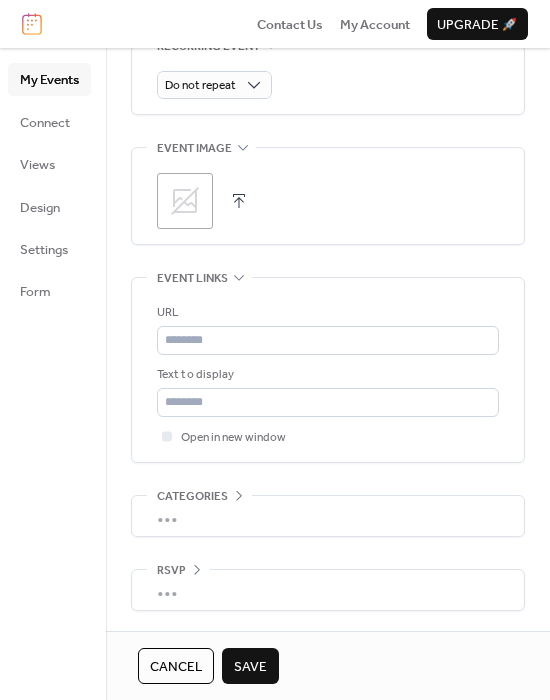 click on "URL Text to display Open in new window" at bounding box center (328, 375) 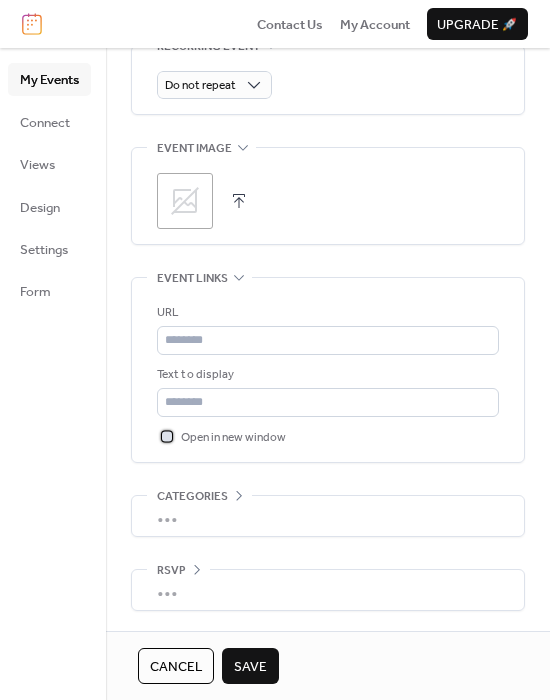 click at bounding box center (167, 436) 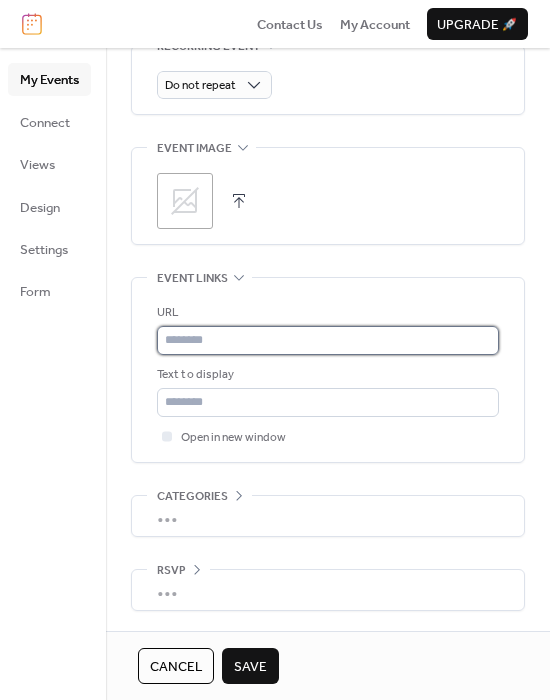 click at bounding box center [328, 340] 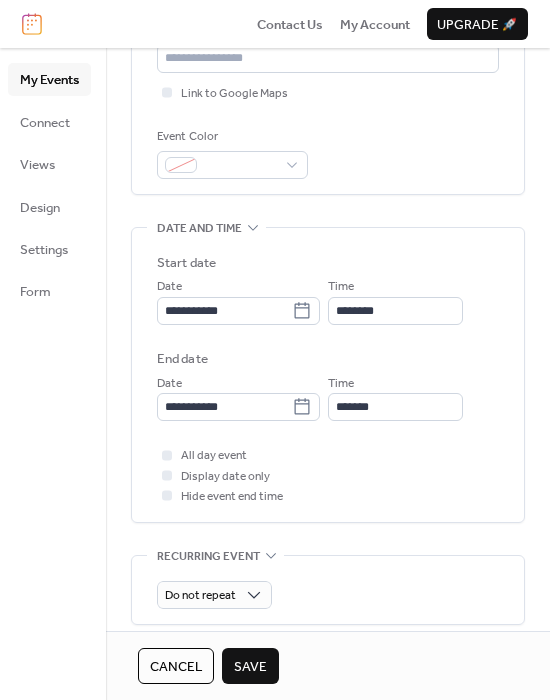 scroll, scrollTop: 0, scrollLeft: 0, axis: both 